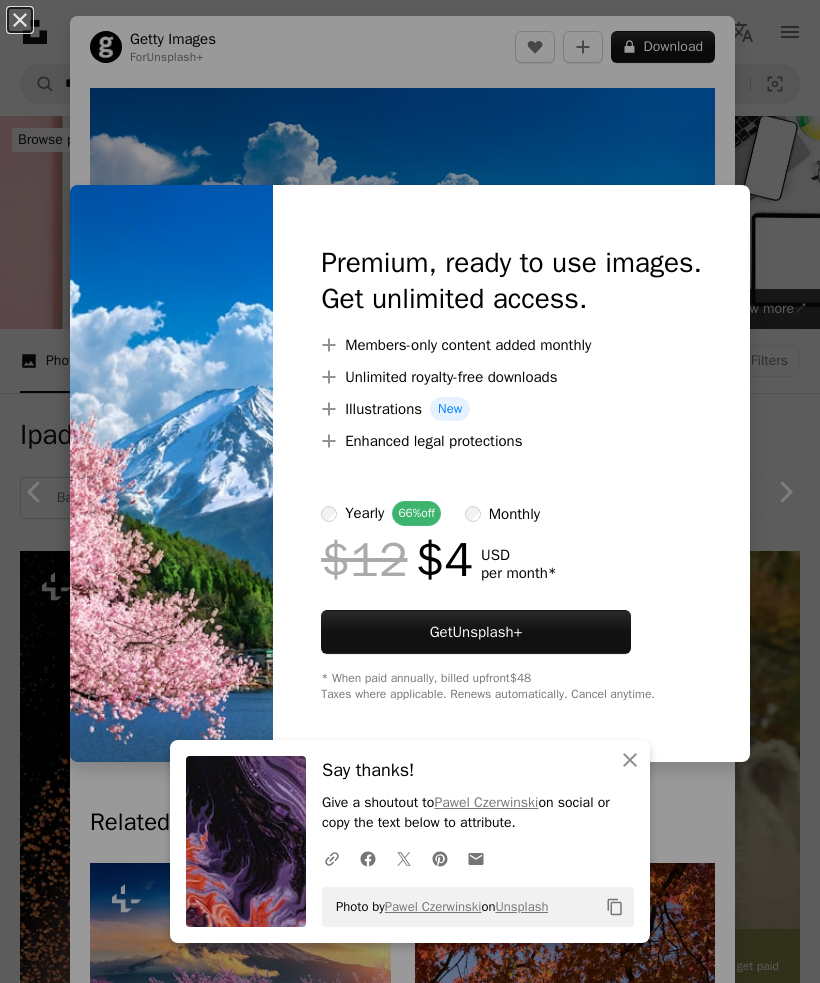 scroll, scrollTop: 6050, scrollLeft: 0, axis: vertical 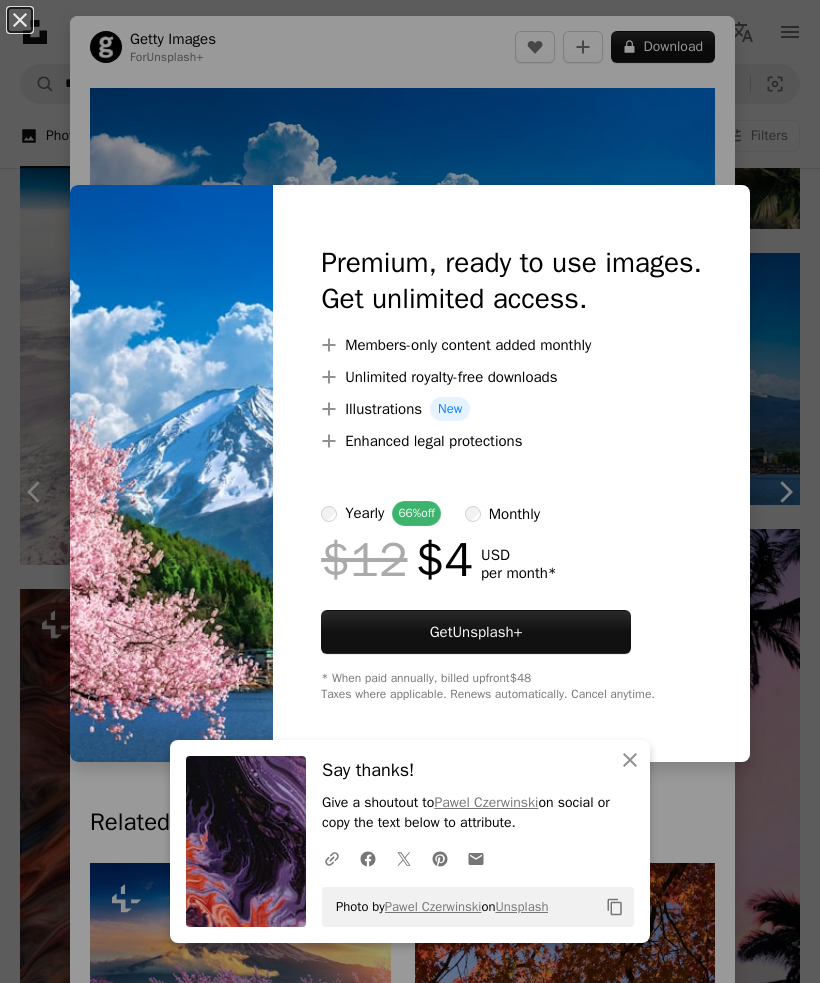click on "An X shape An X shape Close Say thanks! Give a shoutout to  [PERSON]  on social or copy the text below to attribute. A URL sharing icon (chains) Facebook icon X (formerly Twitter) icon Pinterest icon An envelope Photo by  [PERSON]  on  Unsplash
Copy content Premium, ready to use images. Get unlimited access. A plus sign Members-only content added monthly A plus sign Unlimited royalty-free downloads A plus sign Illustrations  New A plus sign Enhanced legal protections yearly 66%  off monthly $12   $4 USD per month * Get  Unsplash+ * When paid annually, billed upfront  $48 Taxes where applicable. Renews automatically. Cancel anytime." at bounding box center [410, 491] 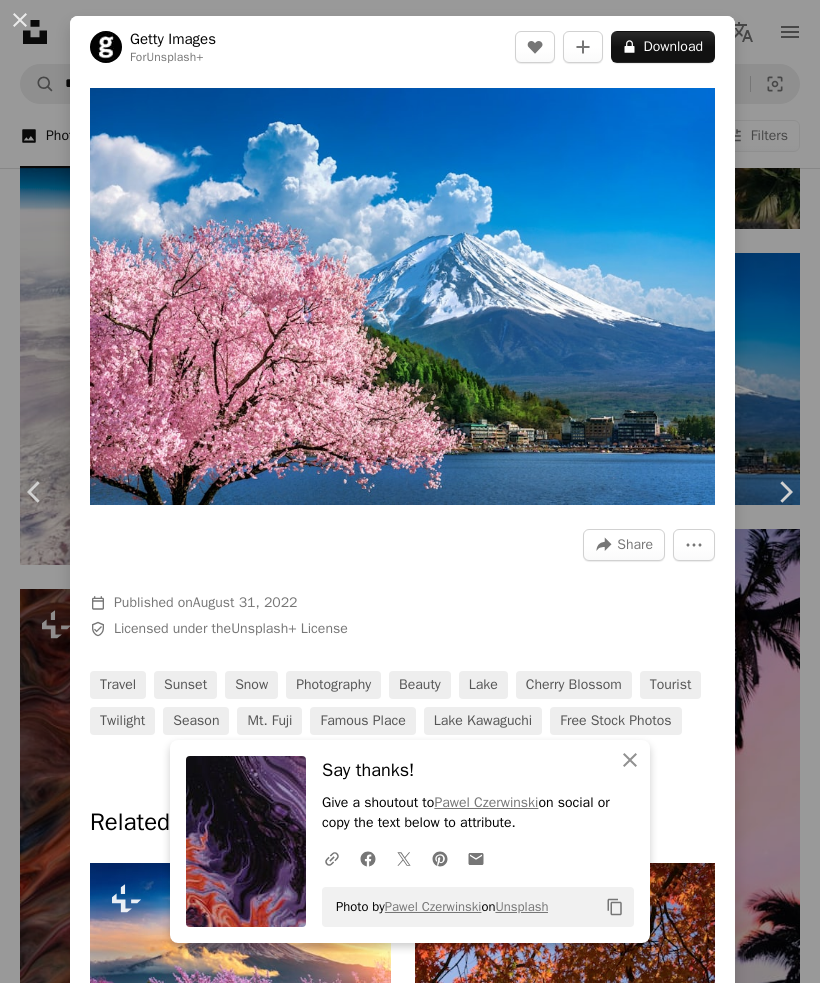 click on "An X shape" at bounding box center [20, 20] 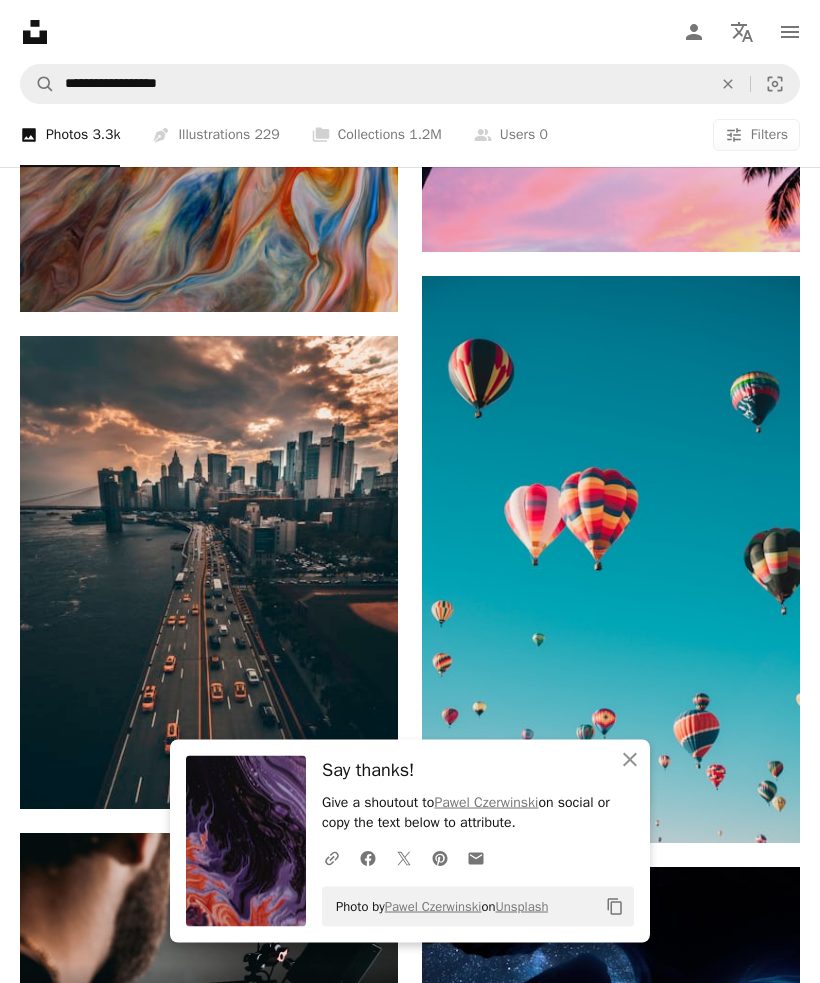 scroll, scrollTop: 6909, scrollLeft: 0, axis: vertical 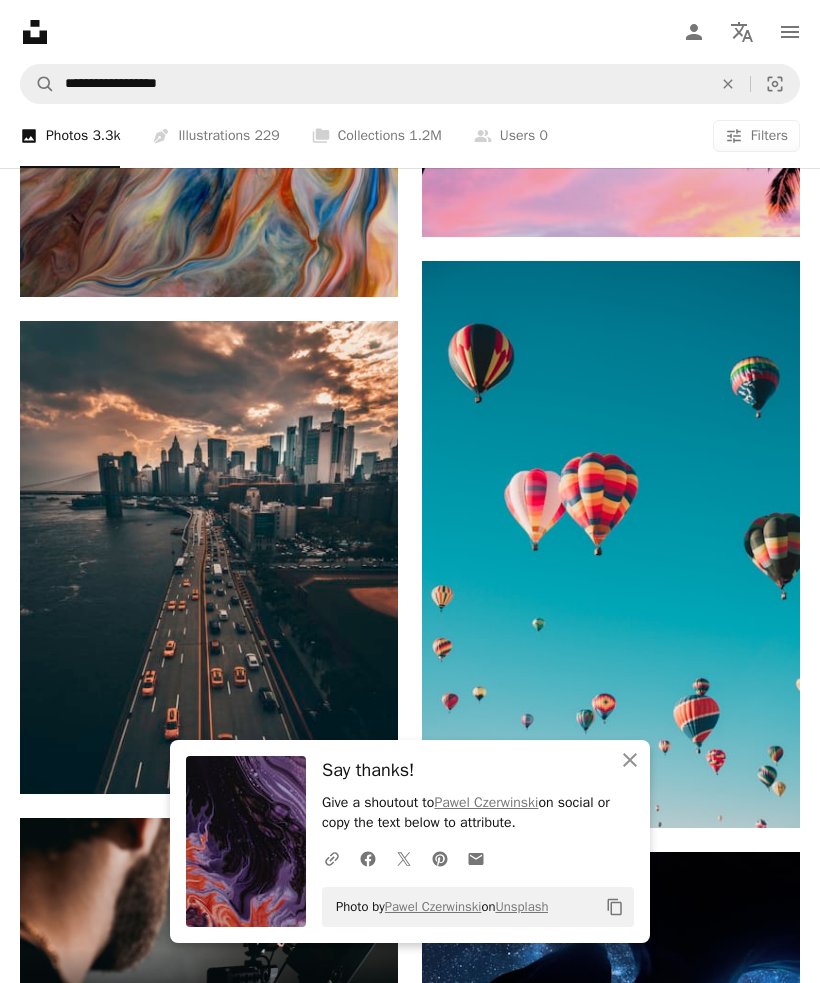 click at bounding box center (611, 544) 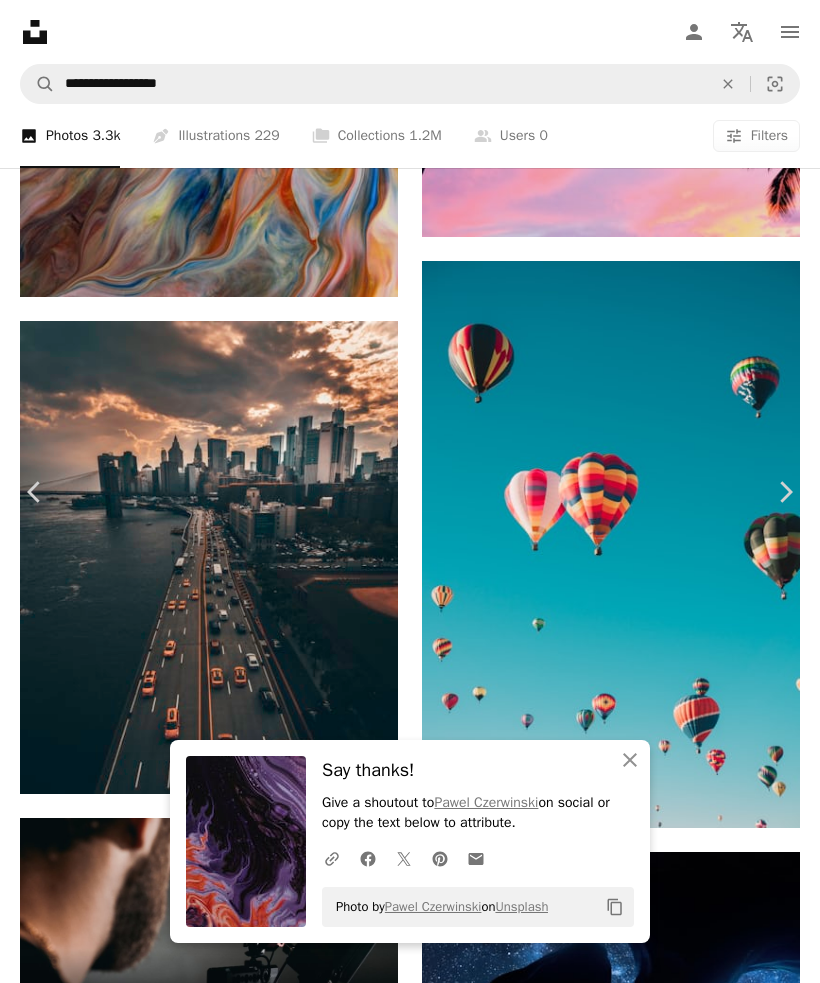click on "Chevron down" at bounding box center [698, 5178] 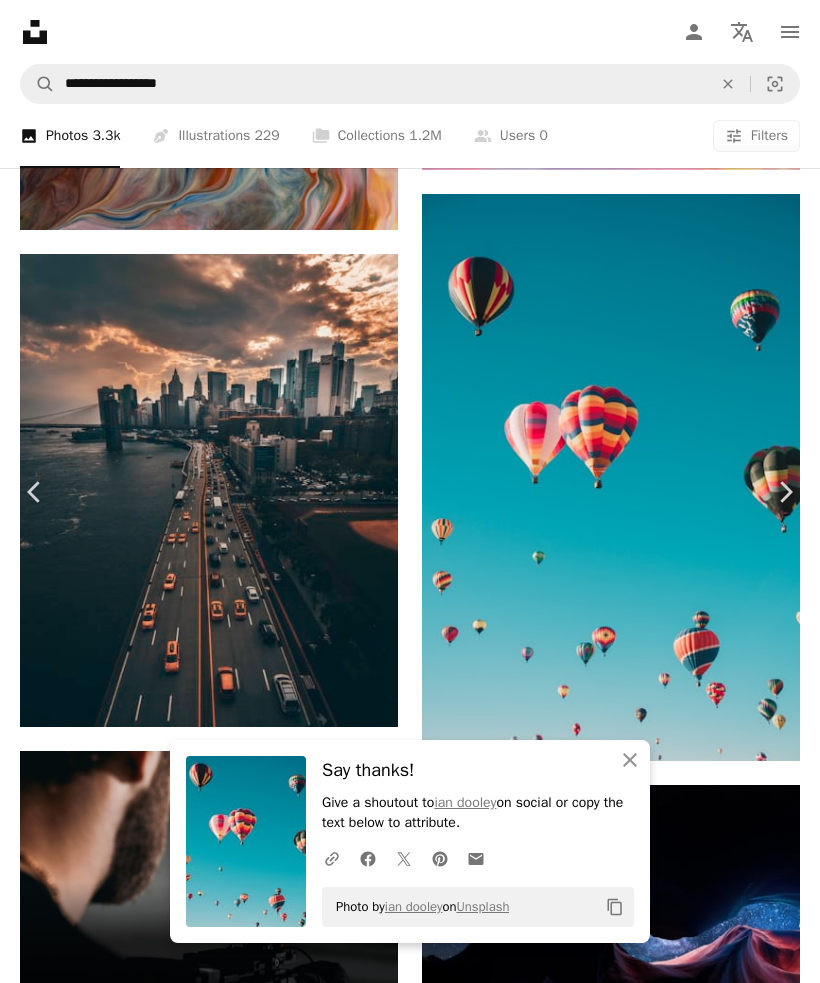 click on "An X shape" at bounding box center (20, 20) 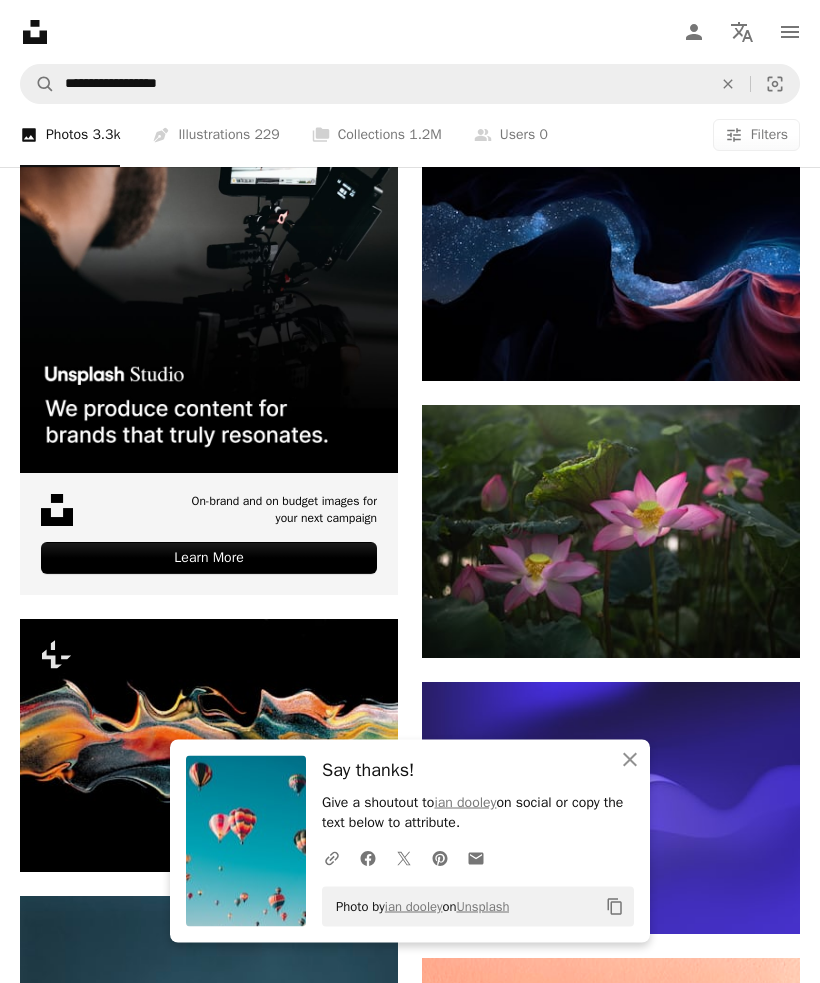 scroll, scrollTop: 7632, scrollLeft: 0, axis: vertical 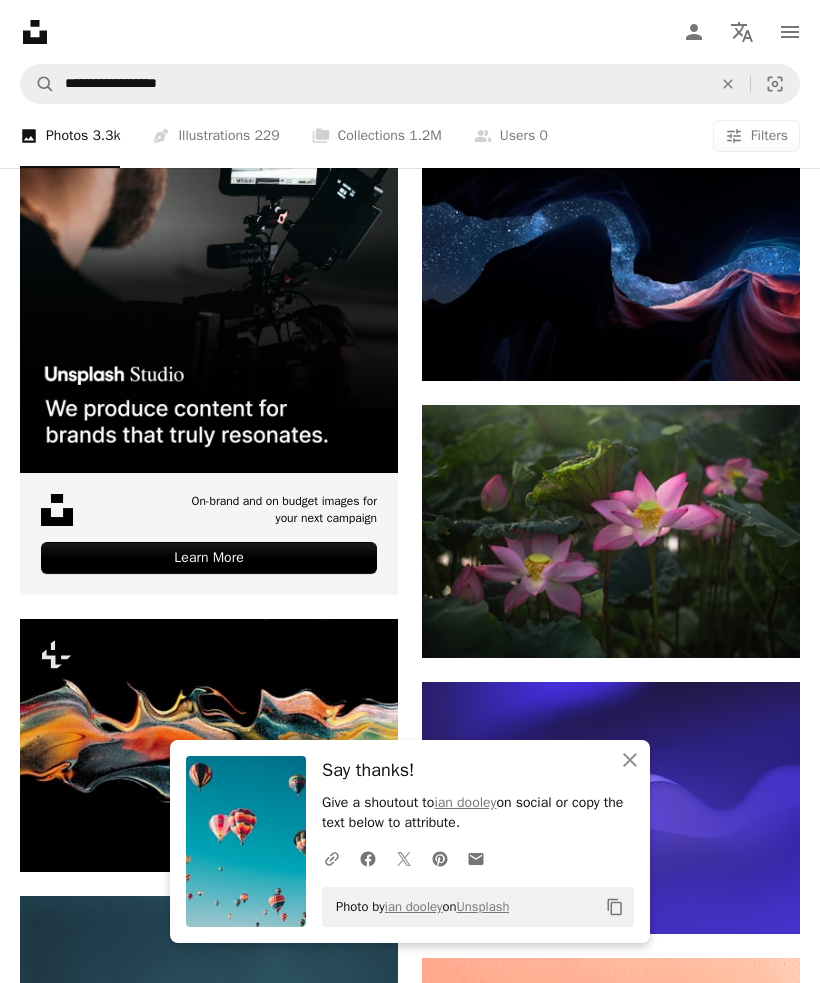 click at bounding box center [611, 531] 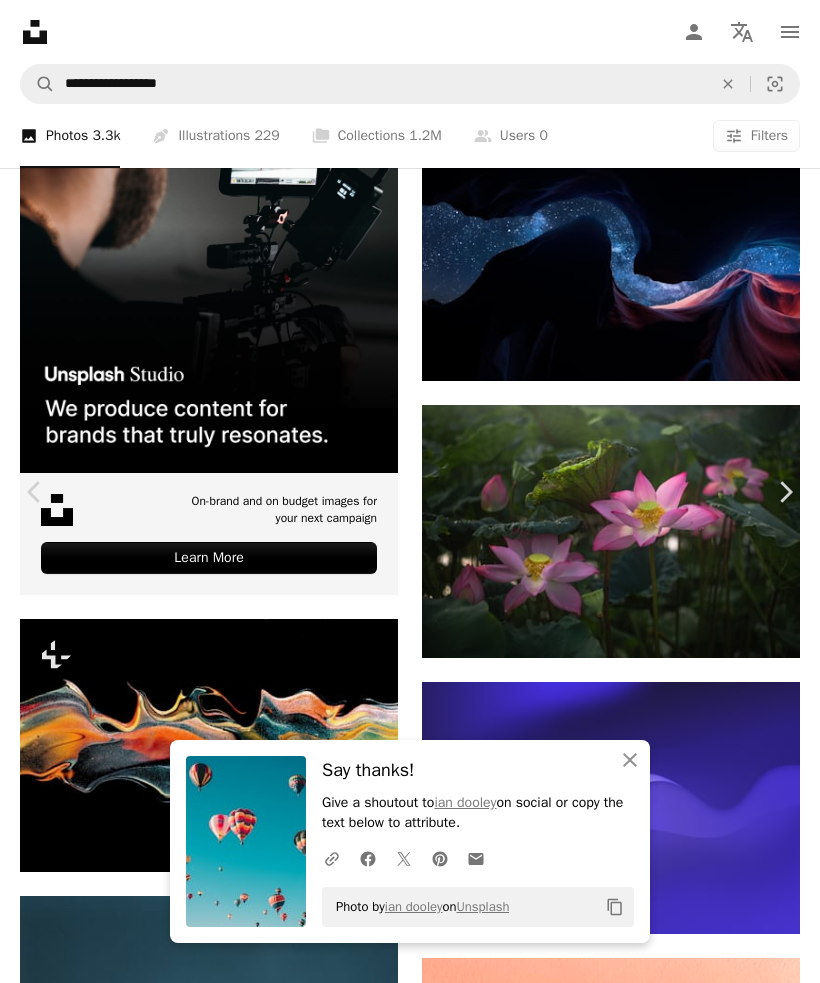 click on "An X shape Chevron left Chevron right An X shape Close Say thanks! Give a shoutout to  [PERSON]  on social or copy the text below to attribute. A URL sharing icon (chains) Facebook icon X (formerly Twitter) icon Pinterest icon An envelope Photo by  [PERSON]  on  Unsplash
Copy content [PERSON] Available for hire A checkmark inside of a circle A heart A plus sign Download free Chevron down Zoom in Views 211,280 Downloads 1,642 A forward-right arrow Share Info icon Info More Actions Vietnamese national flower A map marker [CITY], [COUNTRY] Calendar outlined Published on  July 2, 2023 Camera Canon, EOS 6D Mark II Safety Free to use under the  Unsplash License wallpaper laptop wallpaper flower mac wallpaper ipad pro wallpaper vietnam lotus lotus flower flower background hanoi wallpaper hd lotus leaf sen hoa sen rose outdoors lily vegetation petal anemone Free stock photos Browse premium related images on iStock  |  Save 20% with code UNSPLASH20 View more on iStock  ↗ Related images A heart A heart" at bounding box center [410, 4899] 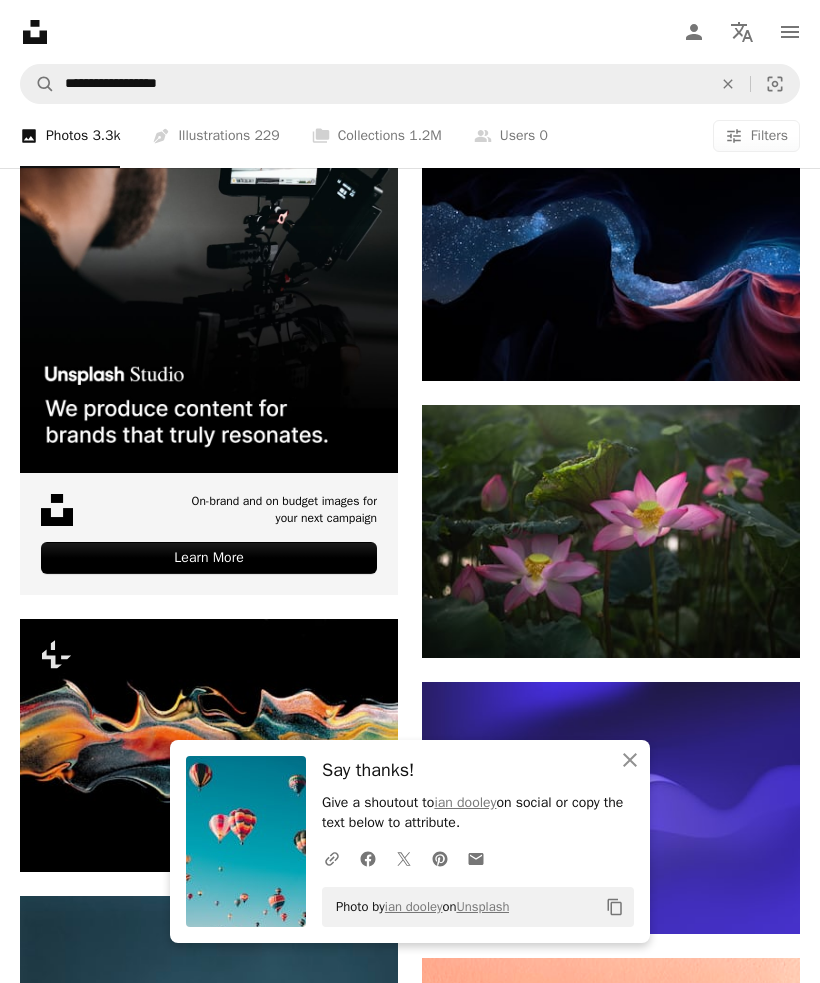 click on "Localization icon" 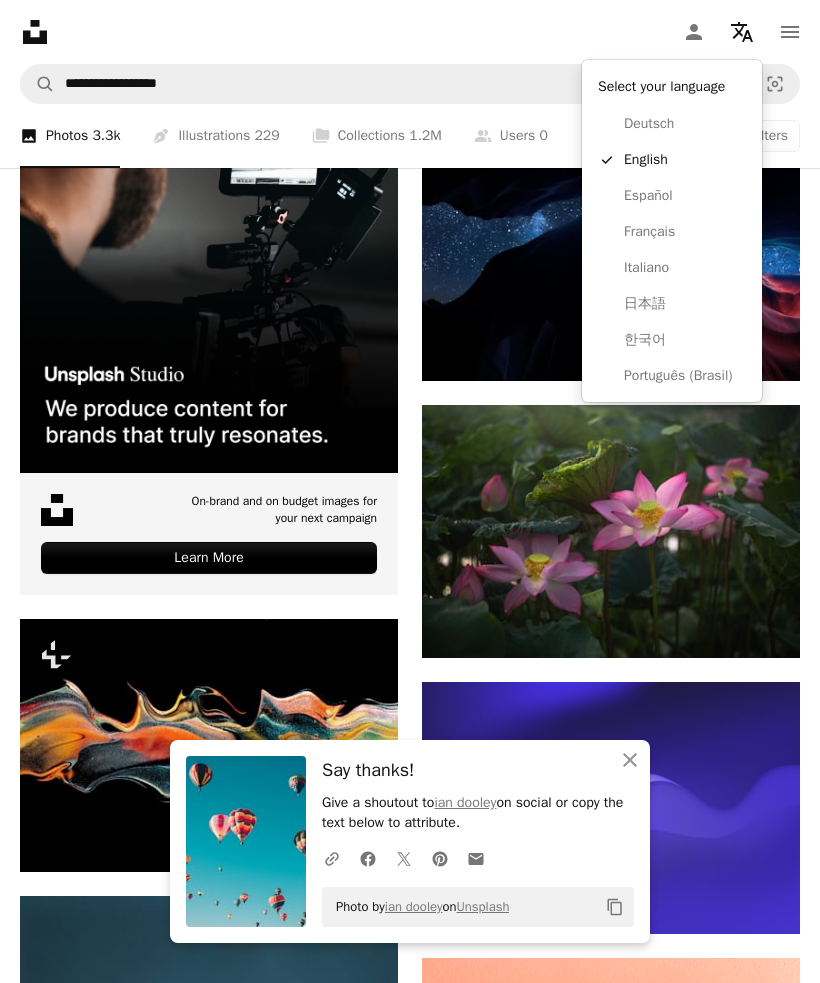 click on "**********" at bounding box center [410, -1612] 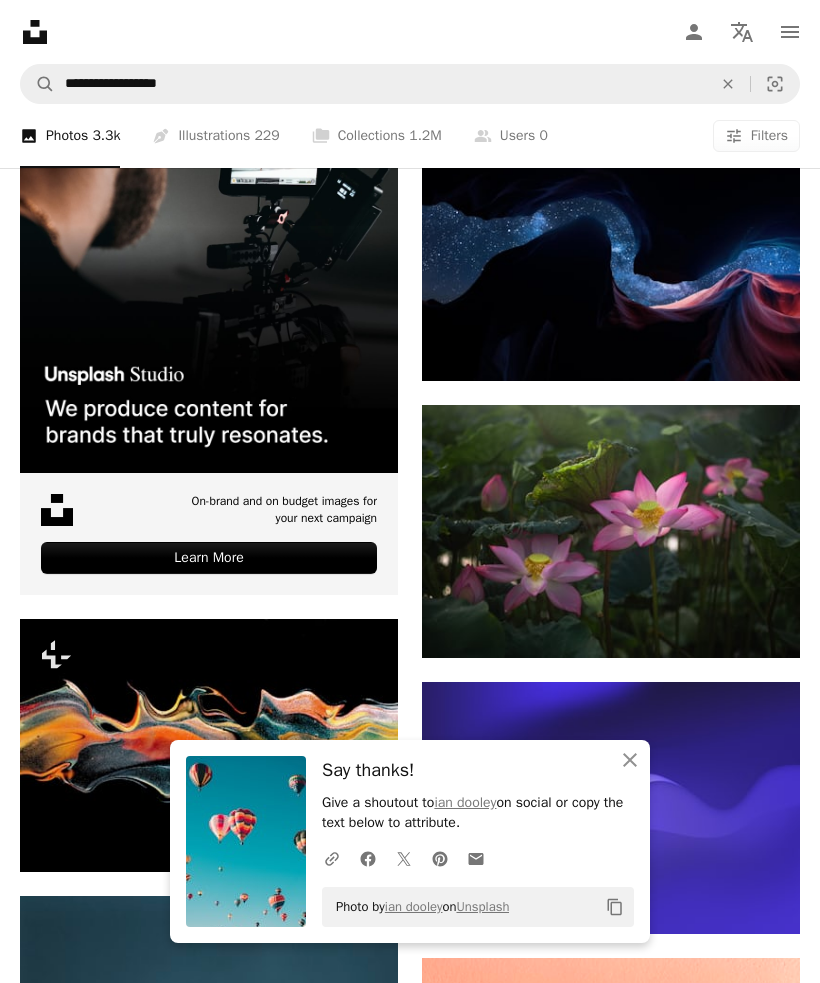 click on "A heart" at bounding box center [712, 441] 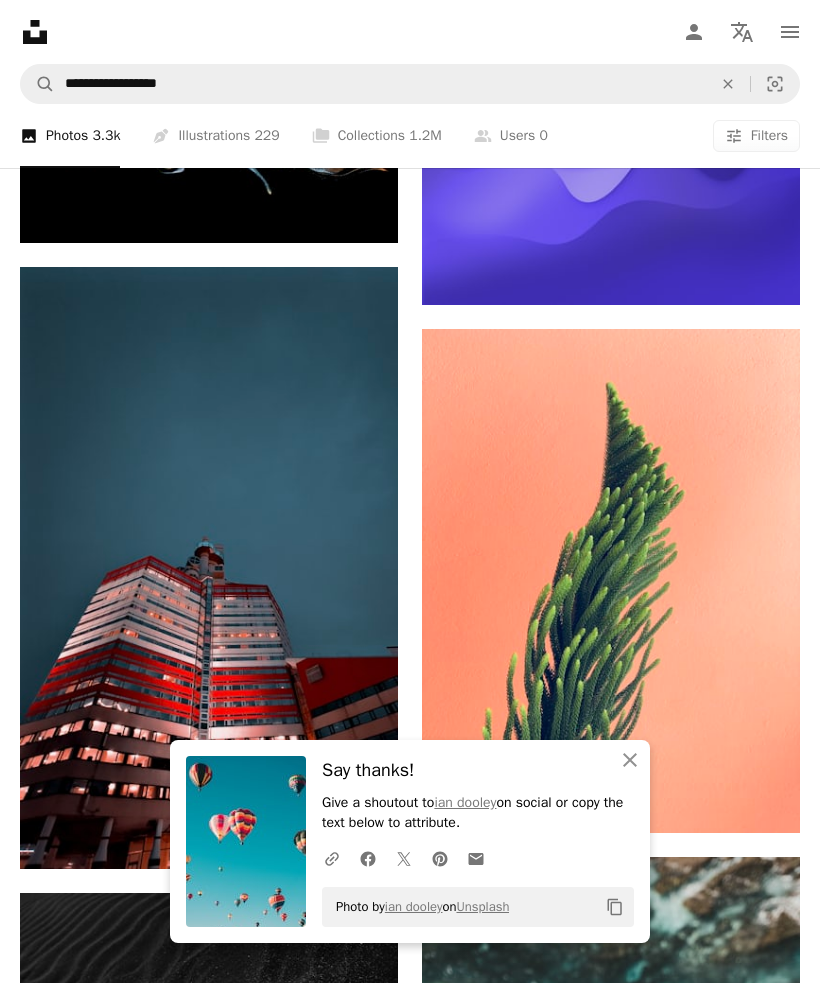 scroll, scrollTop: 8280, scrollLeft: 0, axis: vertical 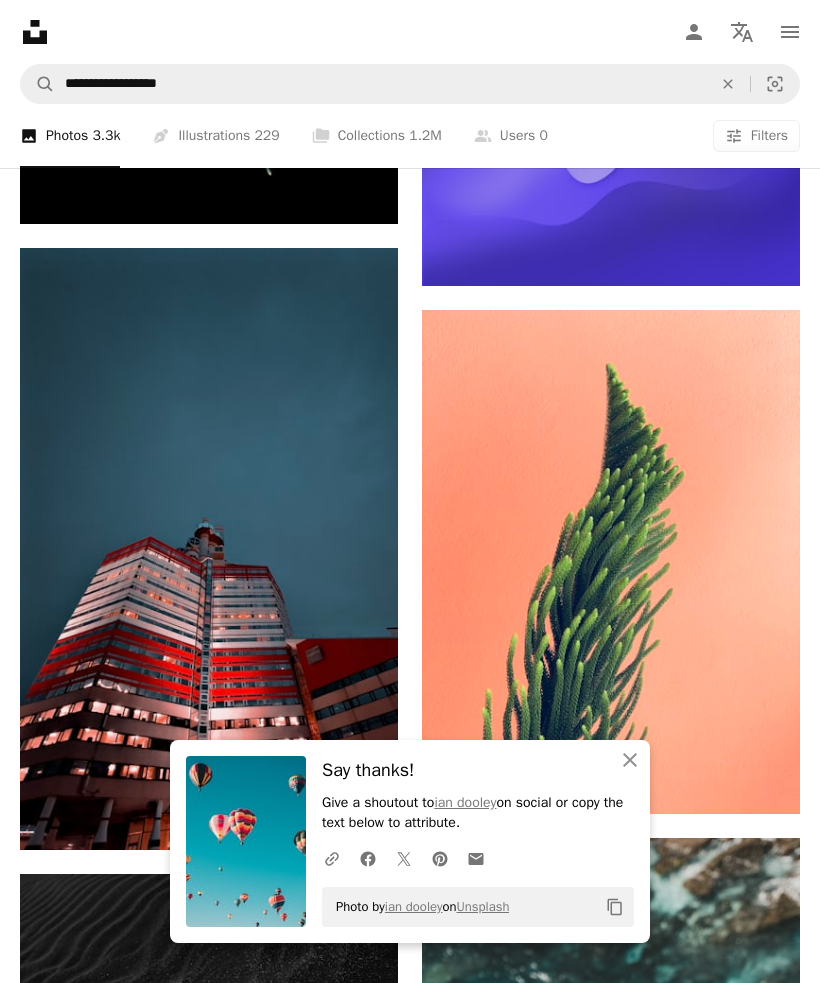type on "**********" 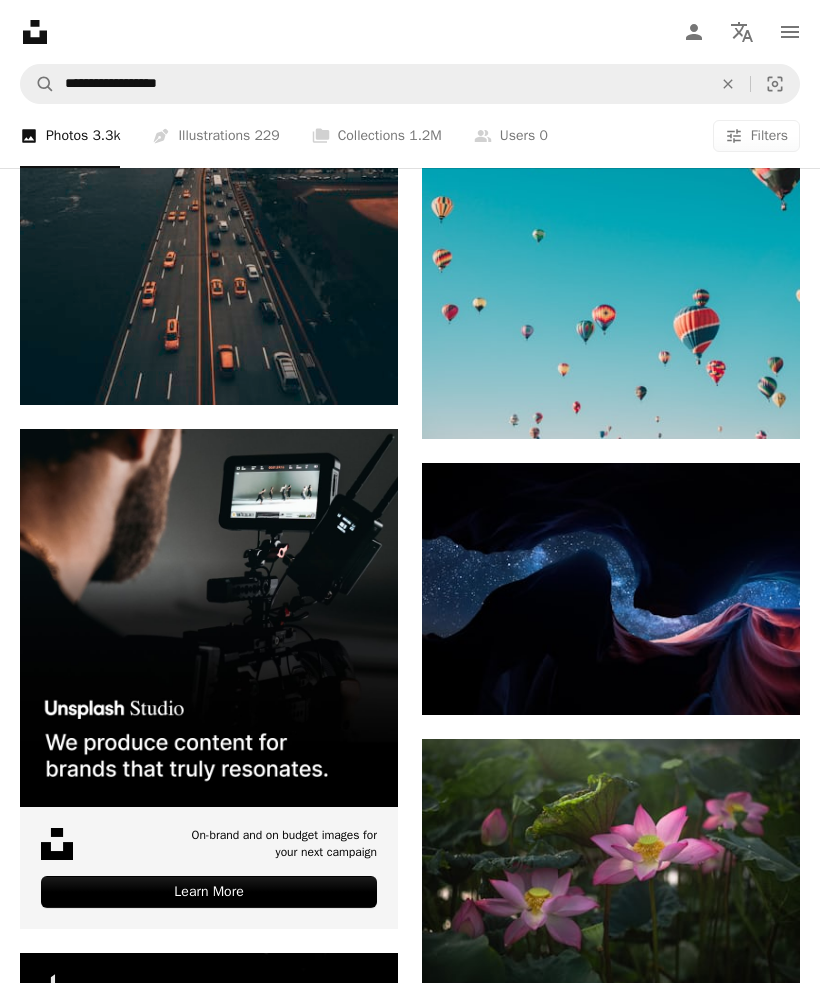 scroll, scrollTop: 7297, scrollLeft: 0, axis: vertical 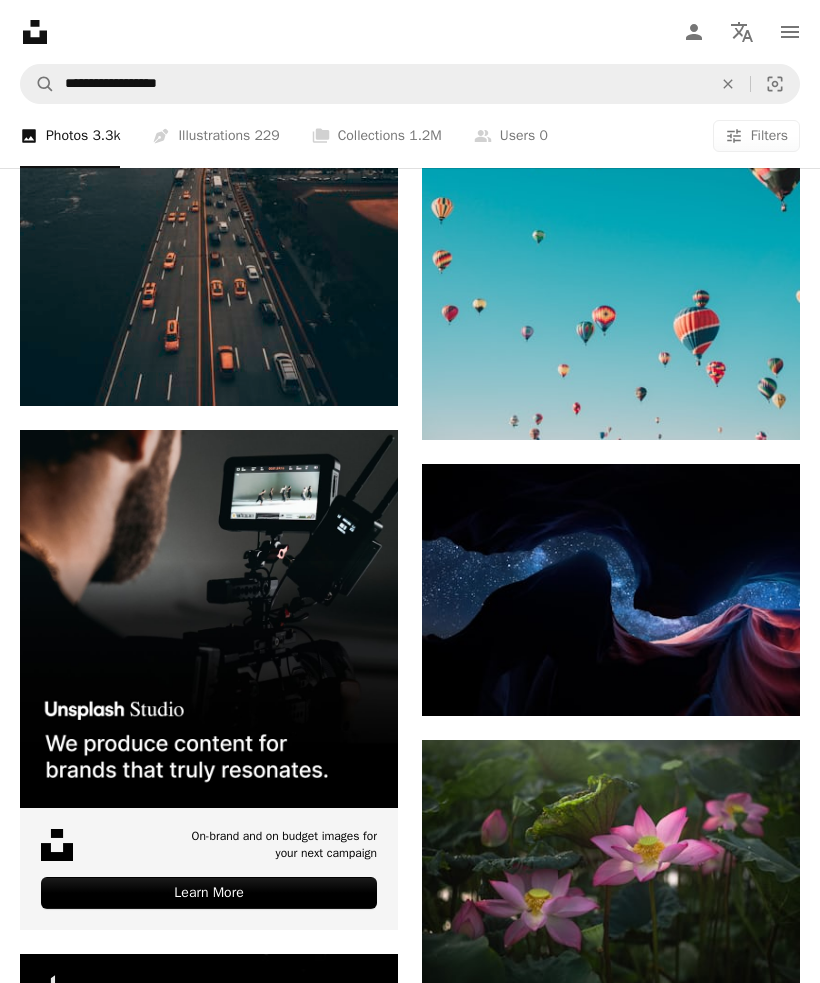 click on "An X shape Join Unsplash Already have an account?  Login First name Last name Email Username  (only letters, numbers and underscores) Password  (min. 8 char) Join By joining, you agree to the  Terms  and  Privacy Policy ." at bounding box center (410, 5234) 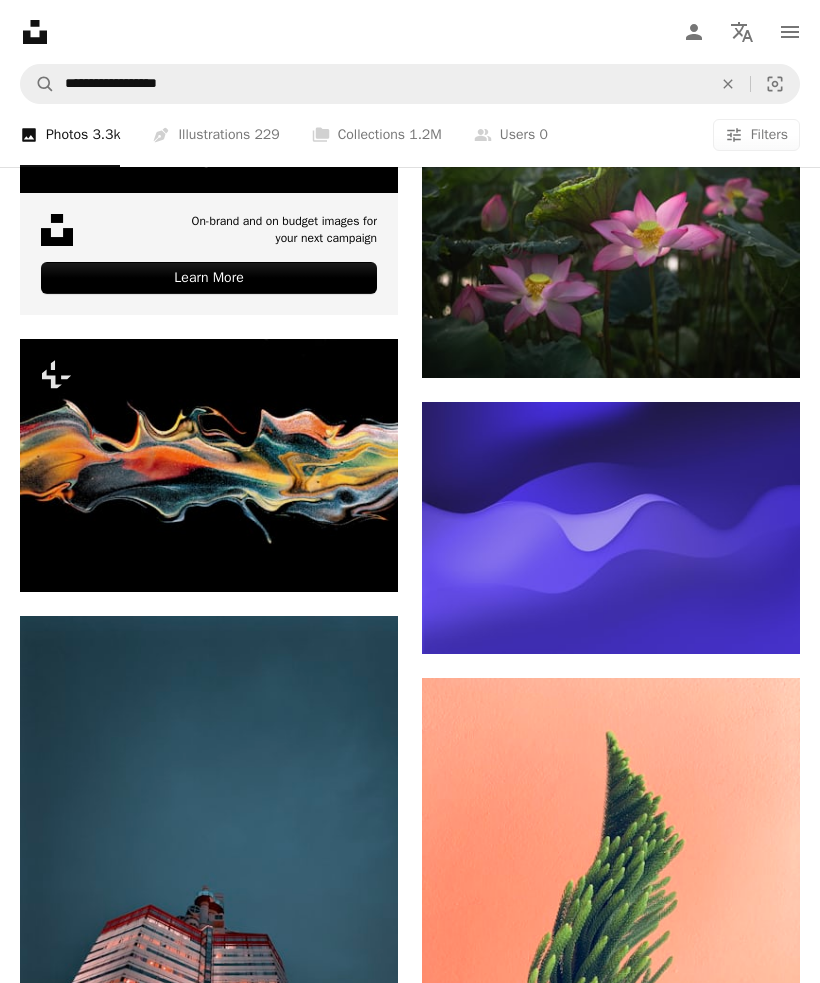 scroll, scrollTop: 7899, scrollLeft: 0, axis: vertical 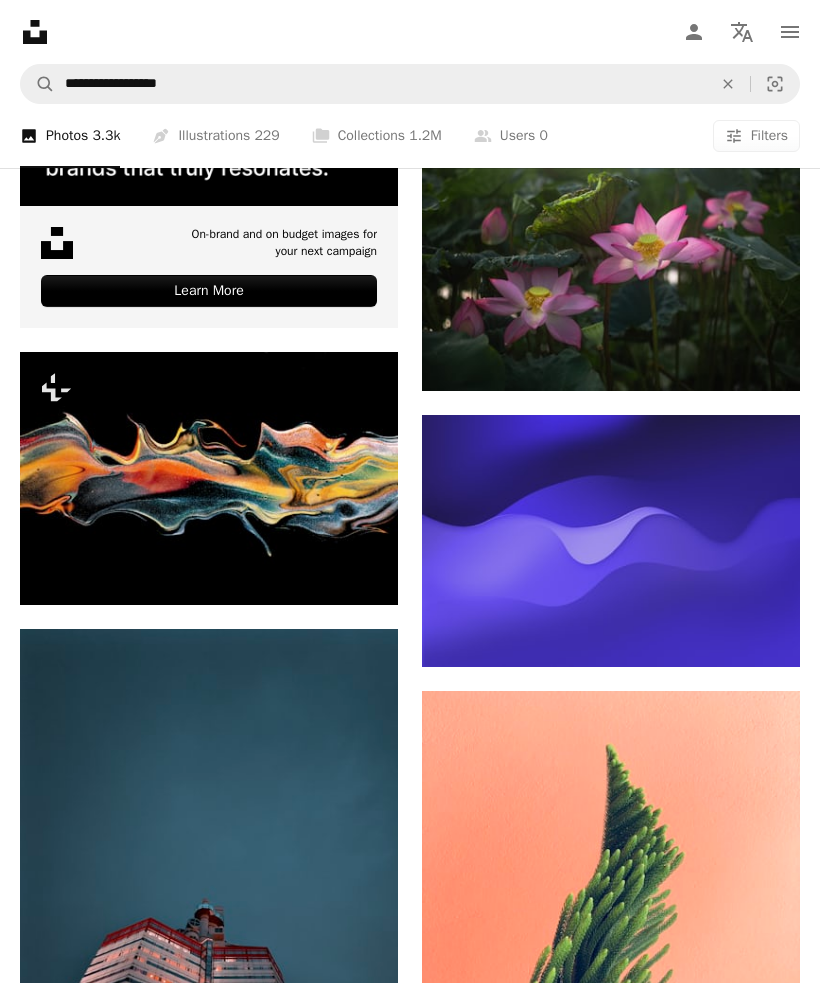 click at bounding box center [611, 264] 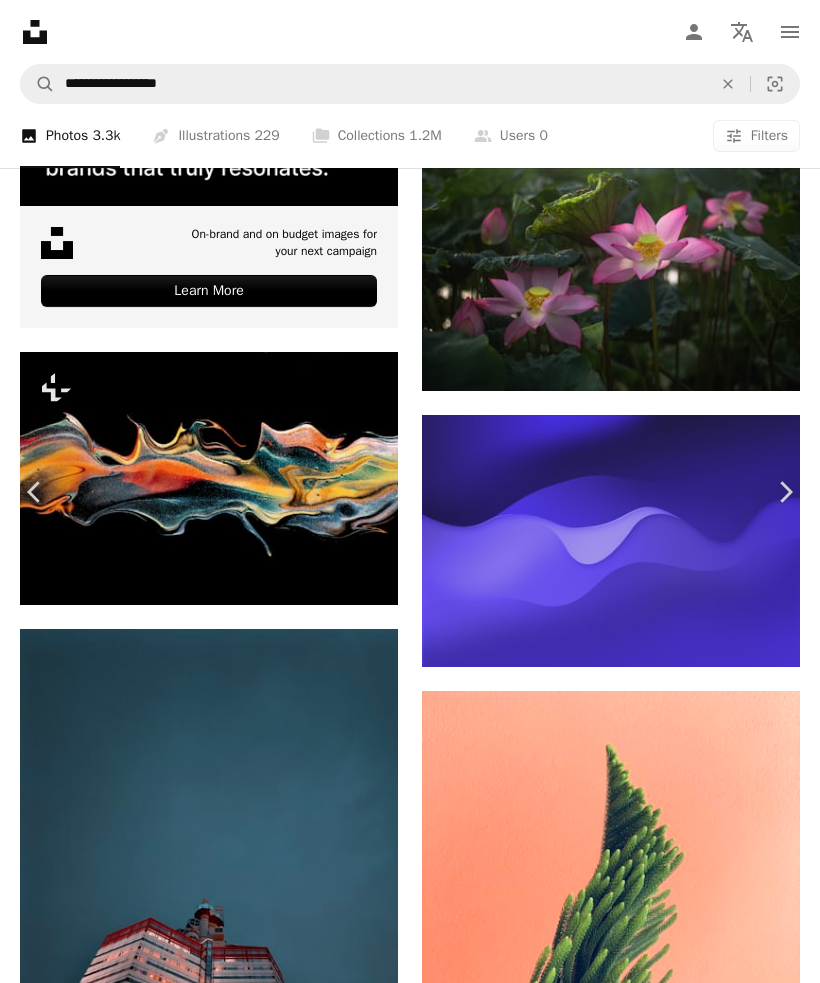 click on "Chevron down" 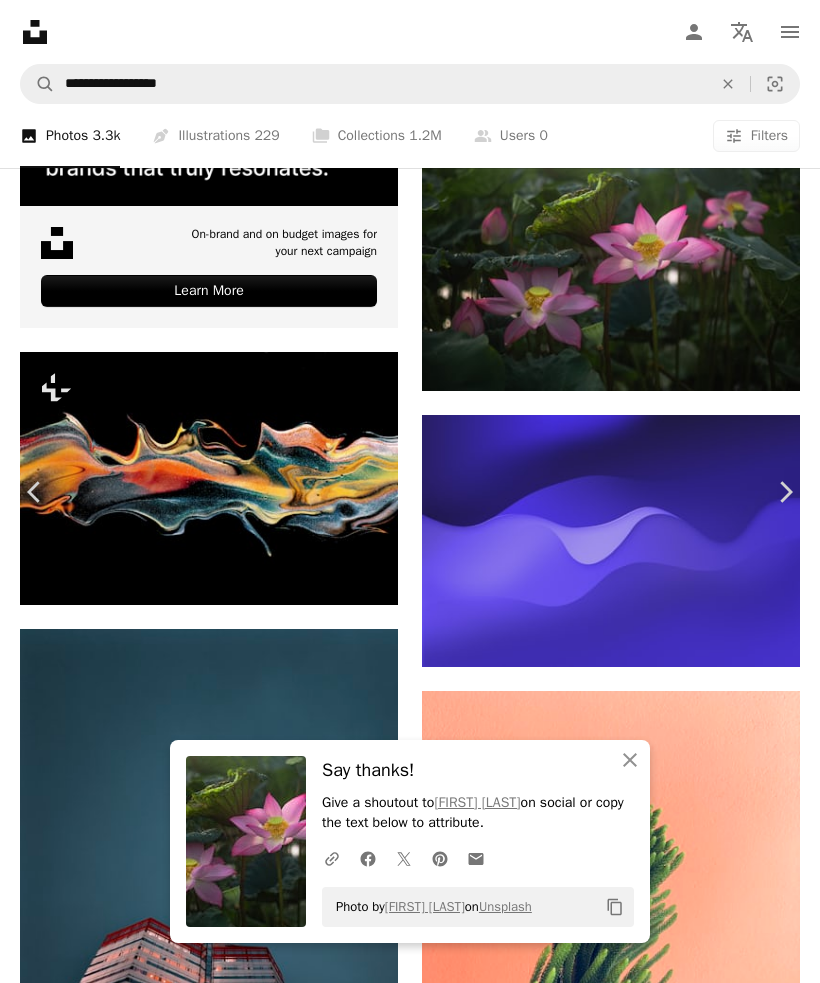 click on "An X shape" at bounding box center [20, 20] 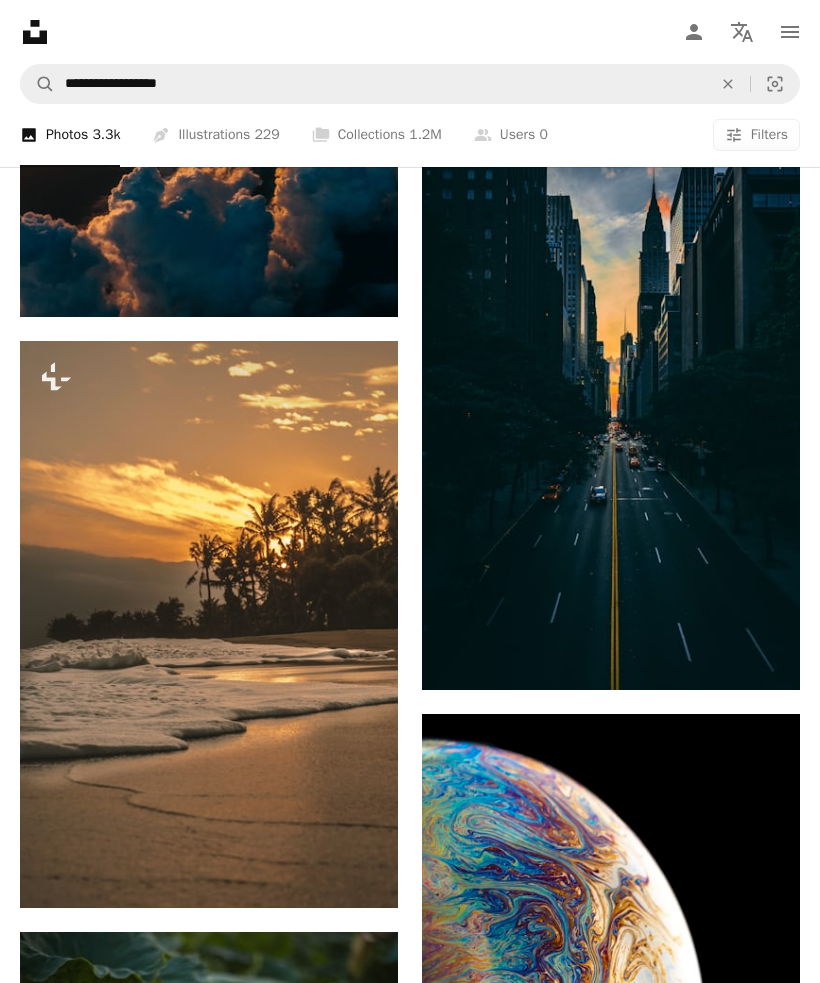 scroll, scrollTop: 9587, scrollLeft: 0, axis: vertical 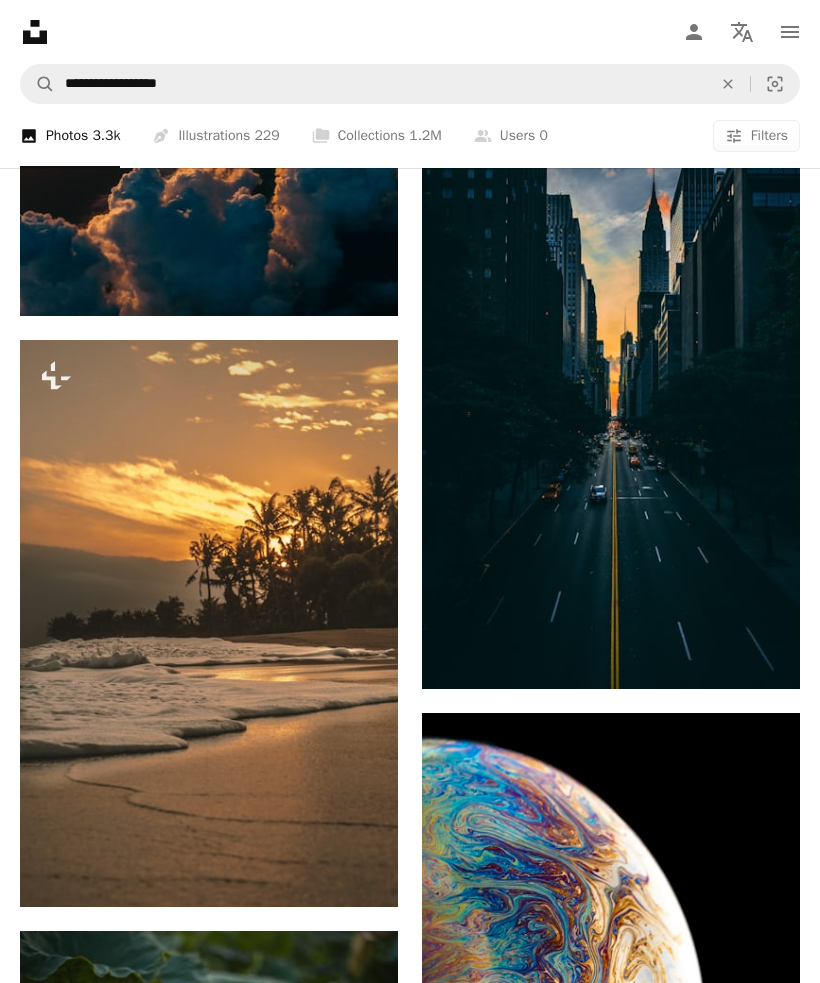 click at bounding box center [209, 623] 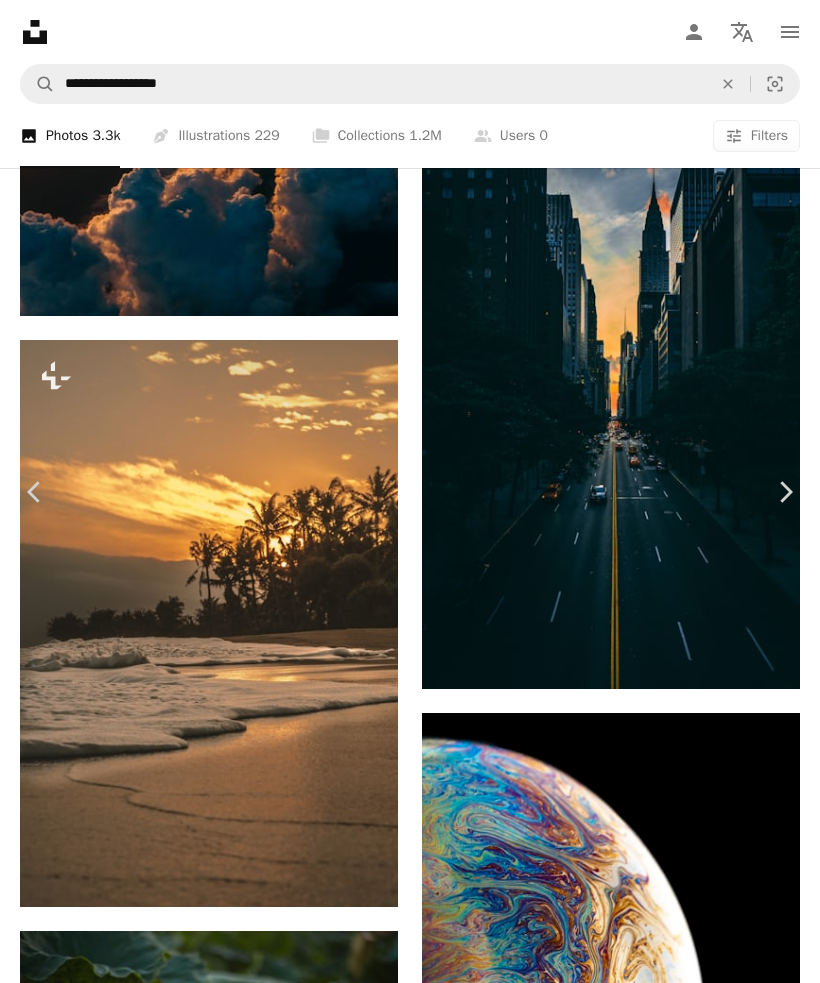 click on "An X shape" at bounding box center [20, 20] 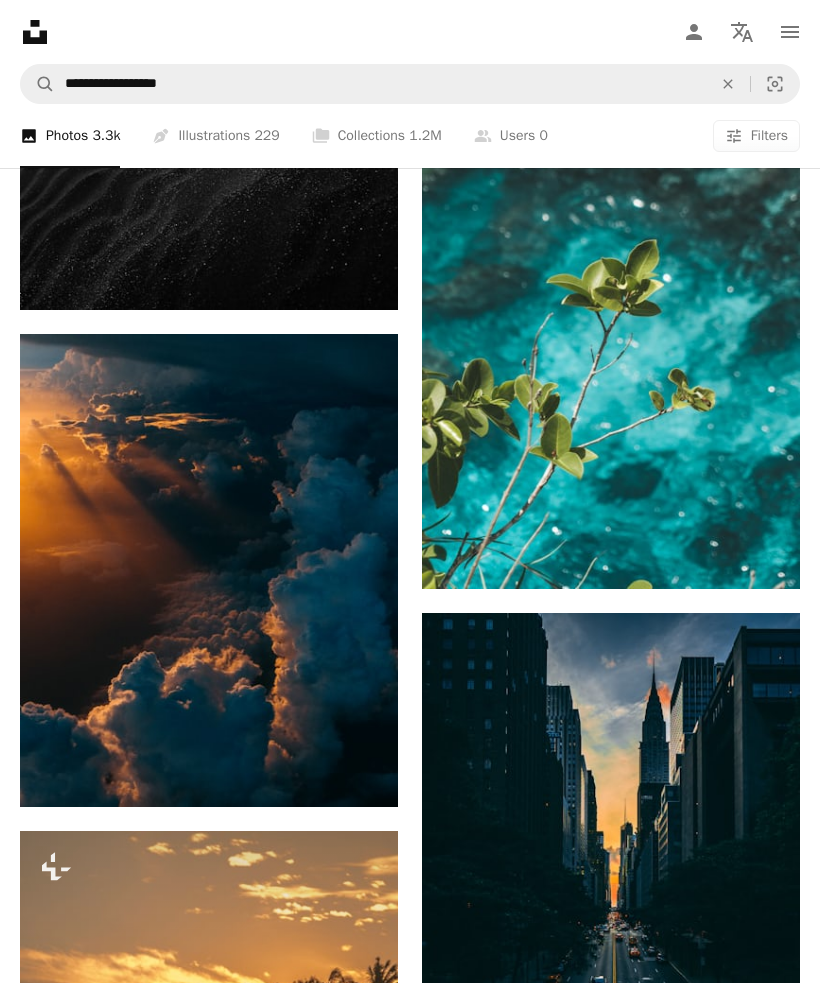 scroll, scrollTop: 9074, scrollLeft: 0, axis: vertical 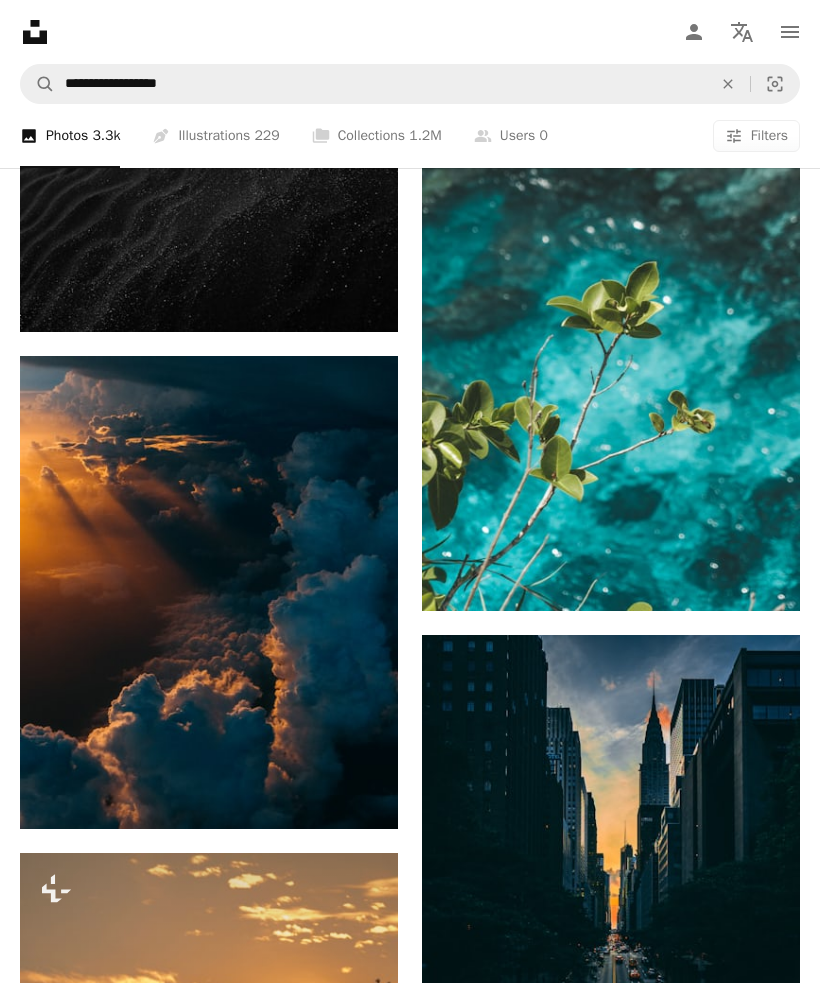 click at bounding box center [611, 327] 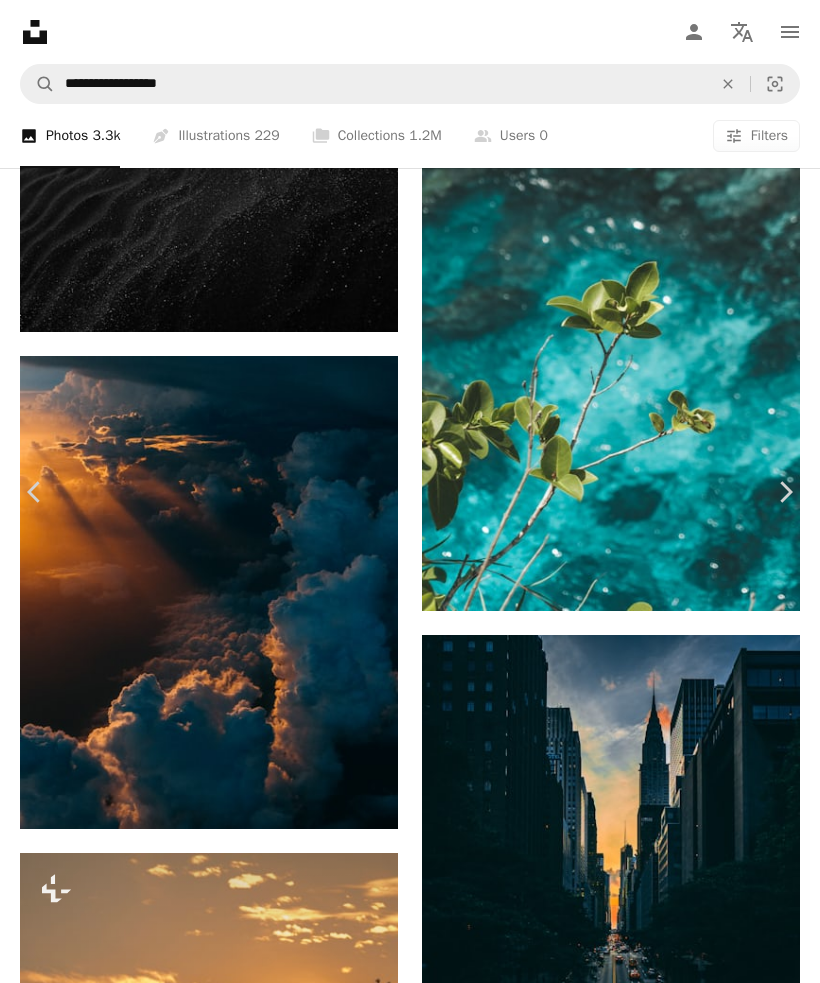 click on "An X shape Chevron left Chevron right Chevron right Polina Kuzovkova For Unsplash+ A heart A plus sign A lock Download Zoom in Featured in Nature A forward-right arrow Share More Actions Calendar outlined Published on October 7, 2022 Safety Licensed under the Unsplash+ License full hd wallpaper 4K Images laptop wallpaper wallpaper for mobile whatsapp dp sea linkedin cover instagram profile ipad pro wallpaper amoled wallpaper plant zoom background office watch wallpaper facebook cover oneplus wallpaper iphone 12 wallpaper iphone 11 wallpaper editing backgrounds Public domain images From this series Plus sign for Unsplash+ Plus sign for Unsplash+ Plus sign for Unsplash+ Plus sign for Unsplash+ Plus sign for Unsplash+ Plus sign for Unsplash+ Plus sign for Unsplash+ Plus sign for Unsplash+ Plus sign for Unsplash+ Plus sign for Unsplash+ Related images Plus sign for Unsplash+ A heart A plus sign Lala Azizli For Unsplash+ A lock Download Plus sign for Unsplash+ A heart A plus sign Hans Isaacson For Unsplash+ A lock Download" at bounding box center [410, 8912] 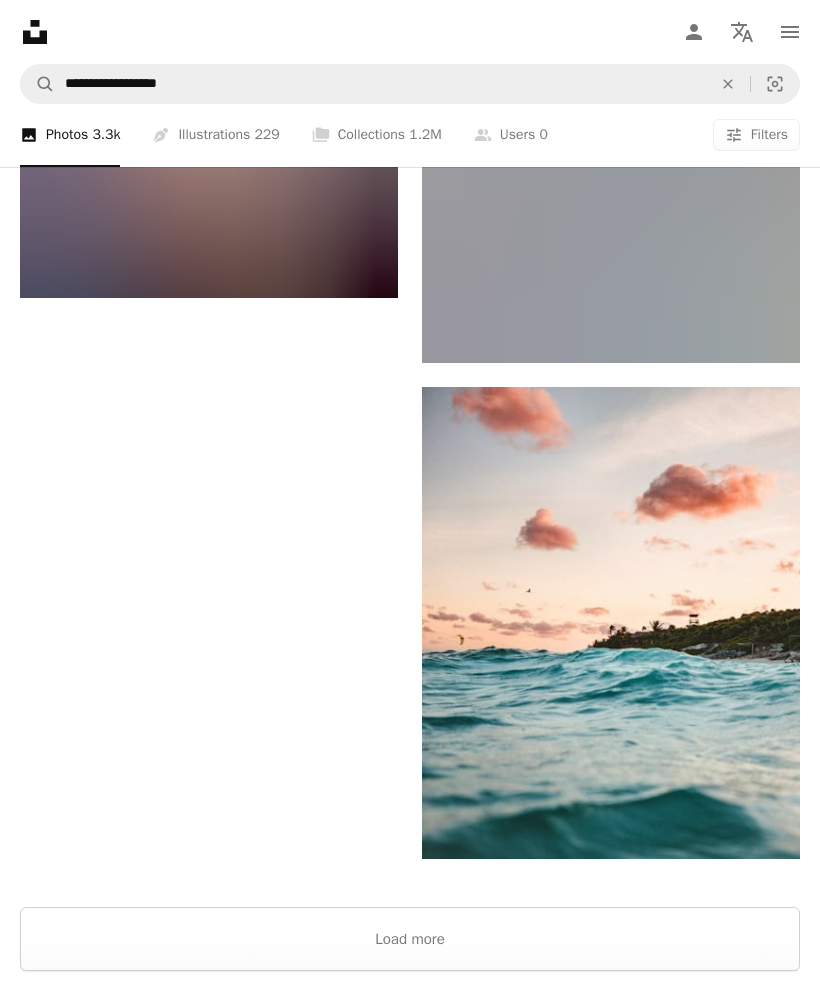 scroll, scrollTop: 15958, scrollLeft: 0, axis: vertical 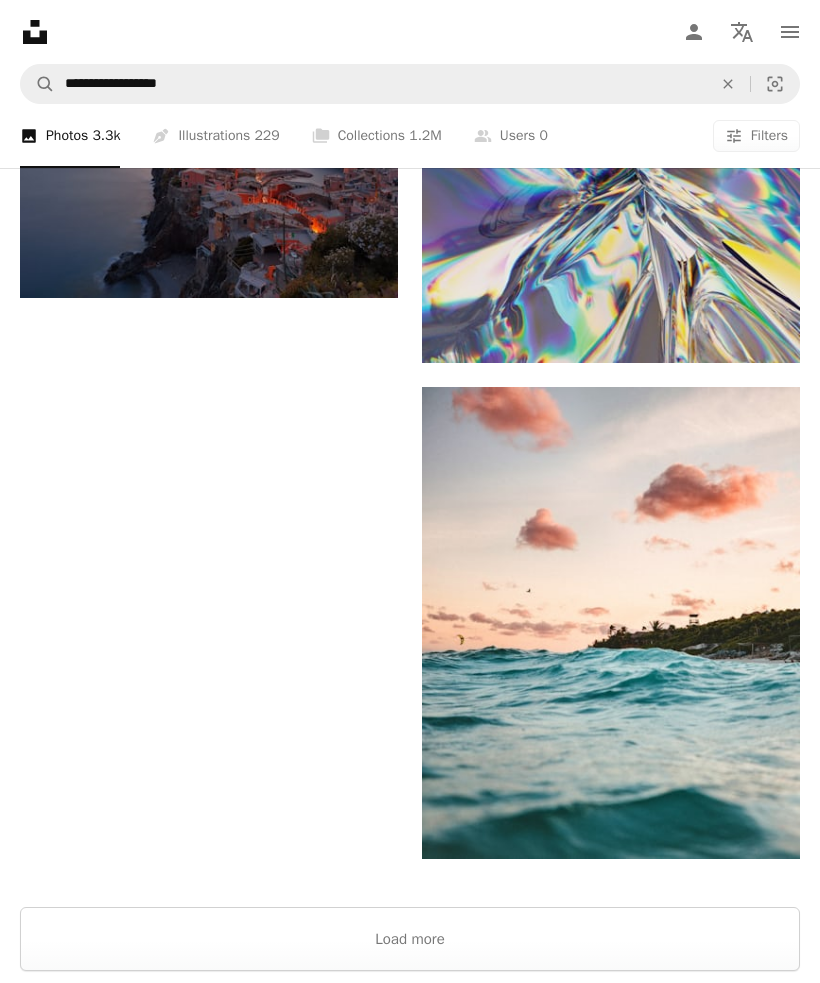 click at bounding box center [611, 623] 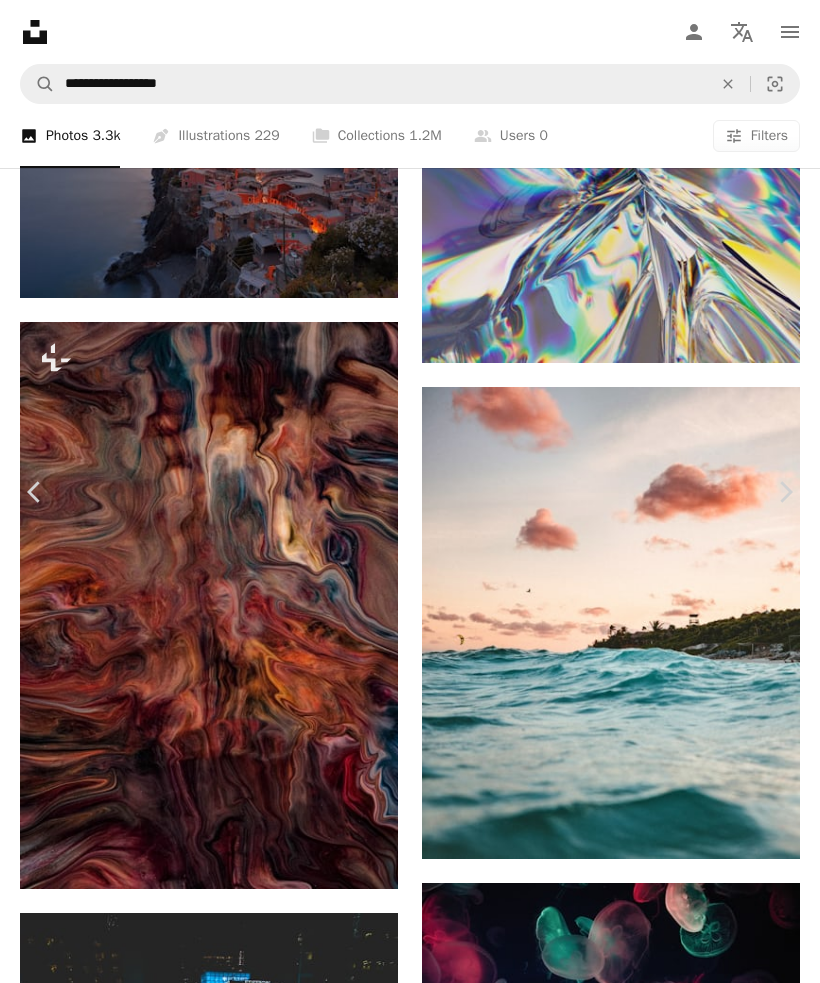 click on "Chevron down" 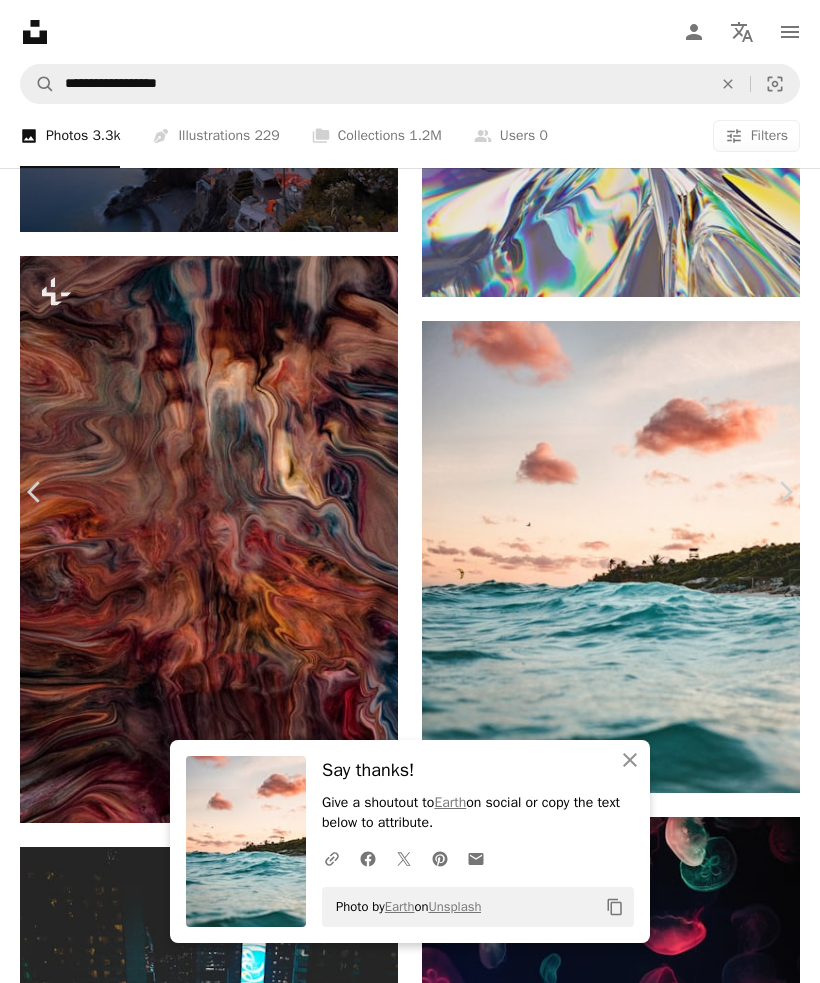 click on "An X shape Chevron left Chevron right An X shape Close Say thanks! Give a shoutout to Earth on social or copy the text below to attribute. A URL sharing icon (chains) Facebook icon X (formerly Twitter) icon Pinterest icon An envelope Photo by Earth on Unsplash Copy content Earth earth A heart A plus sign Download free Chevron down Zoom in Views 30,454,786 Downloads 344,955 Featured in Photos , Nature , Travel A forward-right arrow Share Info icon Info More Actions Swimming in Tulum, [LOCATION], [COUNTRY] by Andy McCune (@andy) A map marker Tulum, [LOCATION], [COUNTRY] Calendar outlined Published on March 26, 2018 Camera Canon, EOS 5D Mark IV Safety Free to use under the Unsplash License iphone wallpaper beach phone wallpaper ipad wallpaper android wallpaper sea sunset ipad pro wallpaper tablet wallpaper clouds earth cloud samsung wallpaper apple watch wallpaper beach wallpaper waves whatsapp wallpaper phone background ocean wallpaper mexico Backgrounds Browse premium related images on iStock | View more on iStock ↗" at bounding box center [410, 6274] 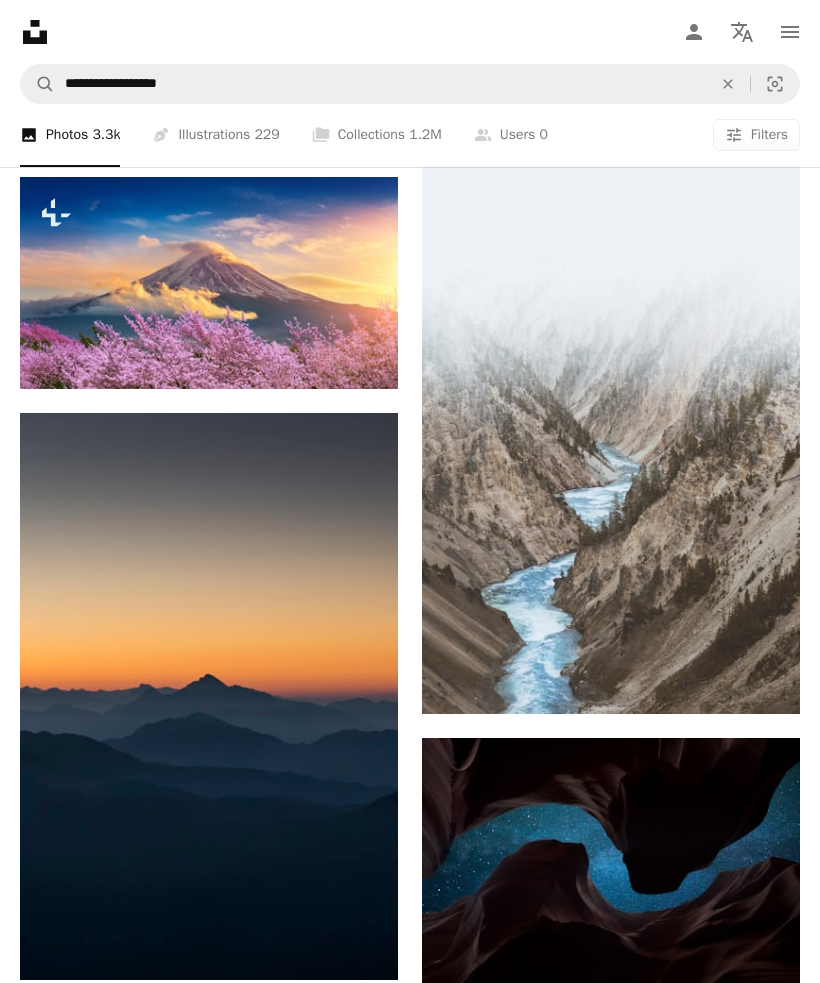 scroll, scrollTop: 17285, scrollLeft: 0, axis: vertical 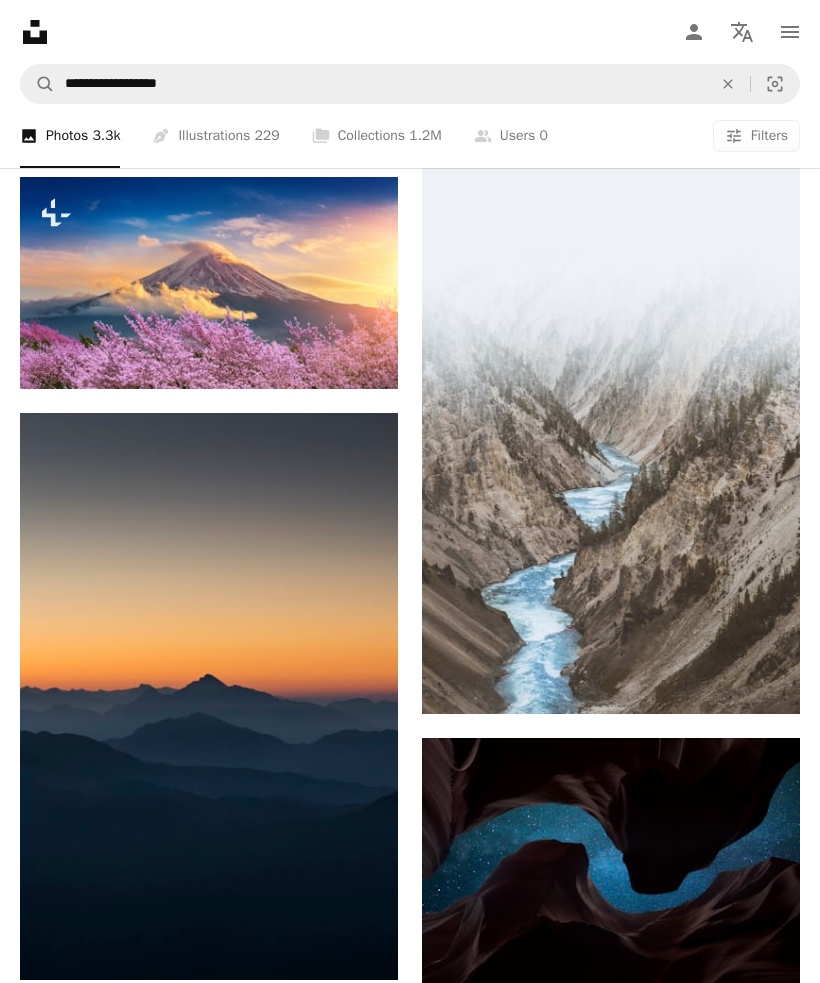 click at bounding box center (209, 696) 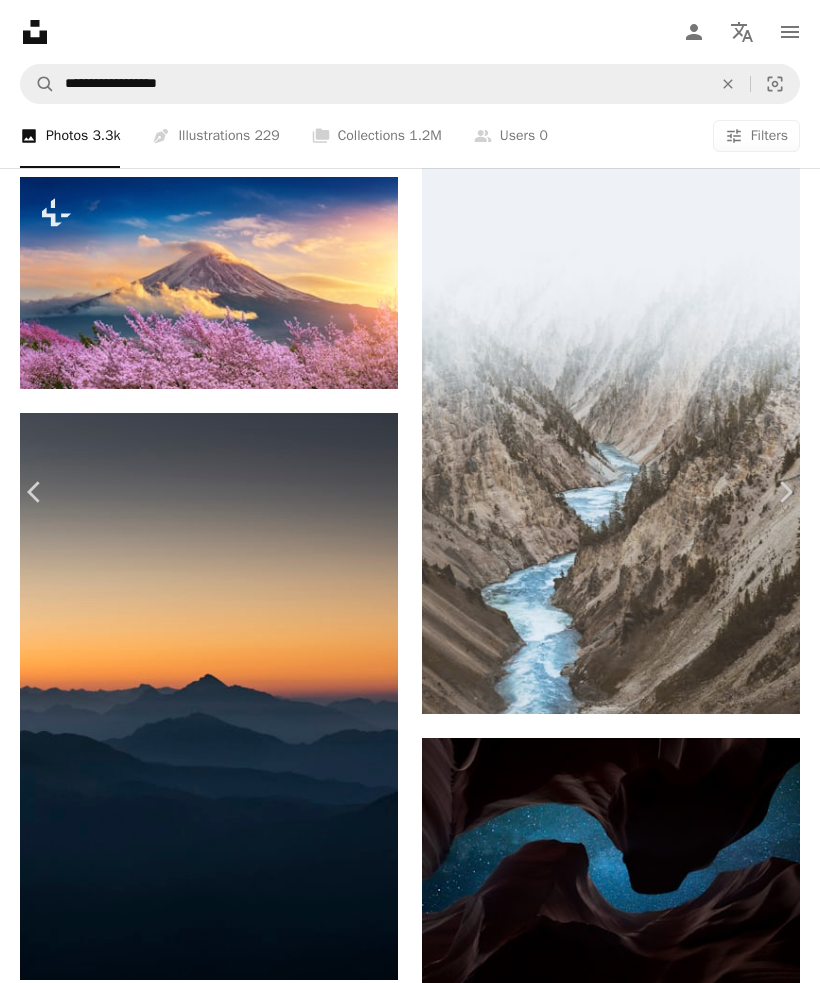 click on "Chevron down" at bounding box center (698, 4569) 